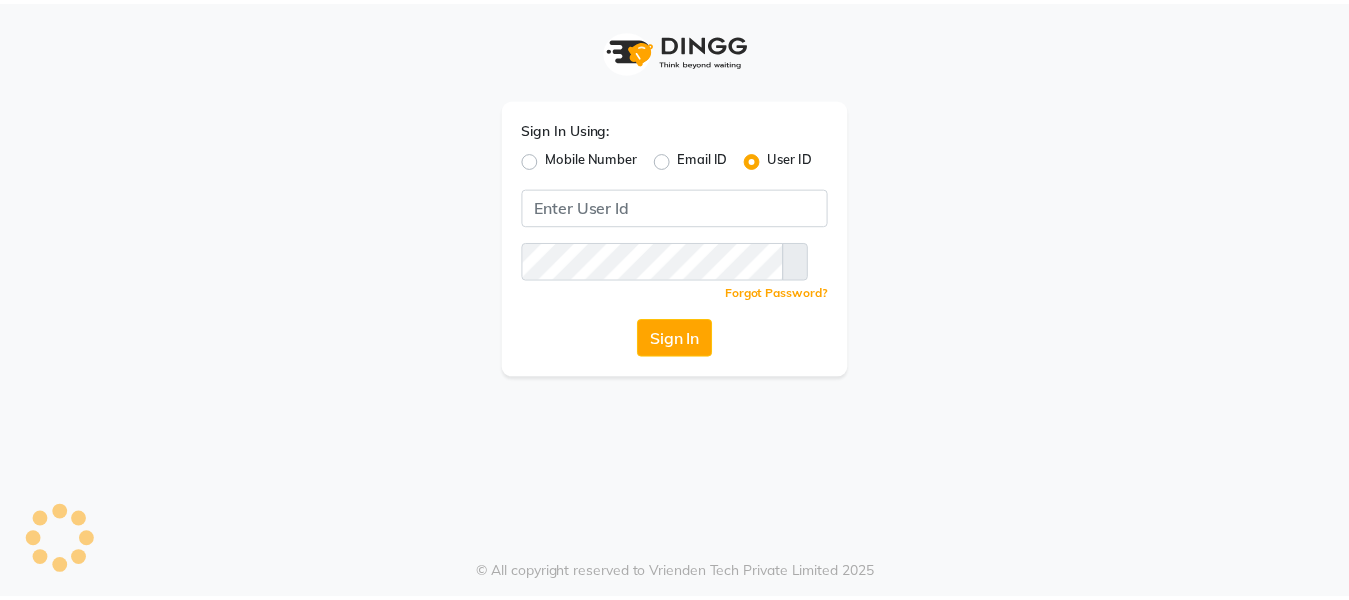 scroll, scrollTop: 0, scrollLeft: 0, axis: both 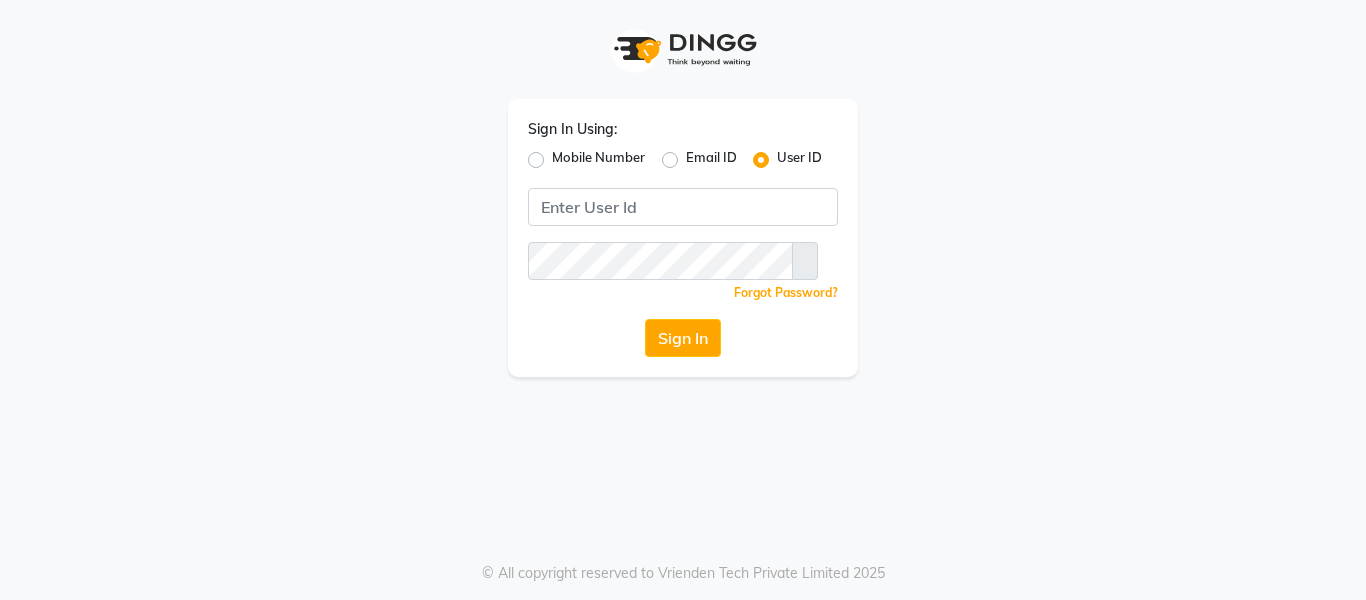 click on "Email ID" at bounding box center [711, 160] 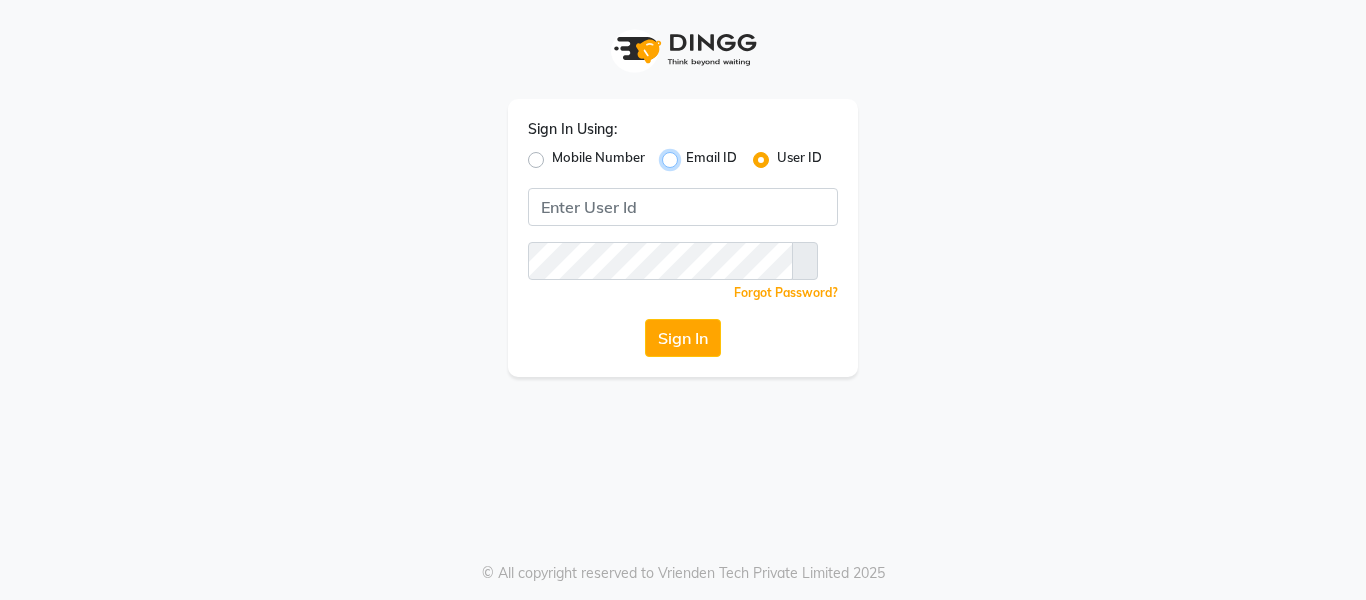 click on "Email ID" at bounding box center (692, 154) 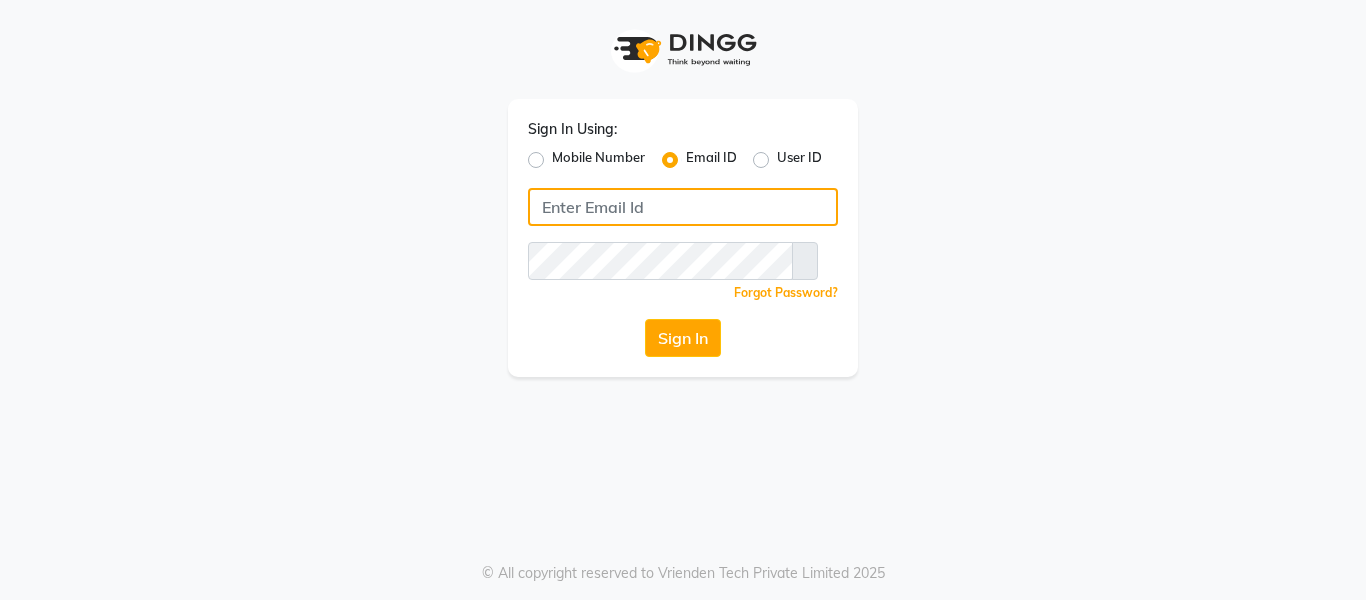 click at bounding box center (683, 207) 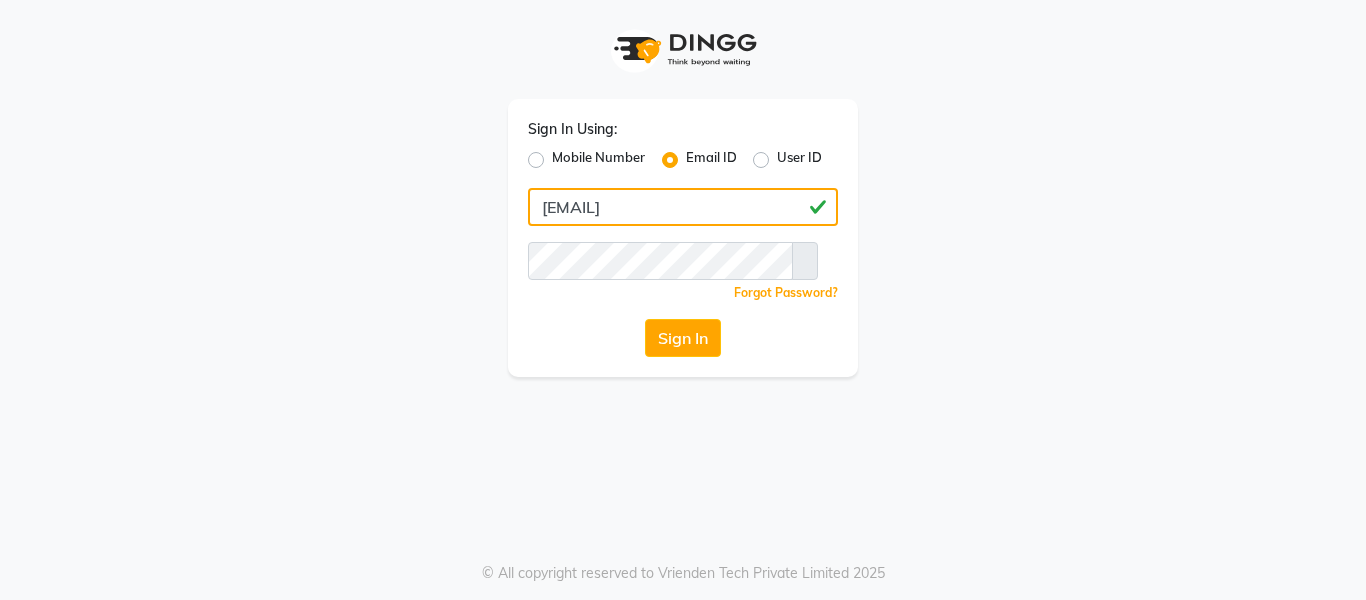 type on "[EMAIL]" 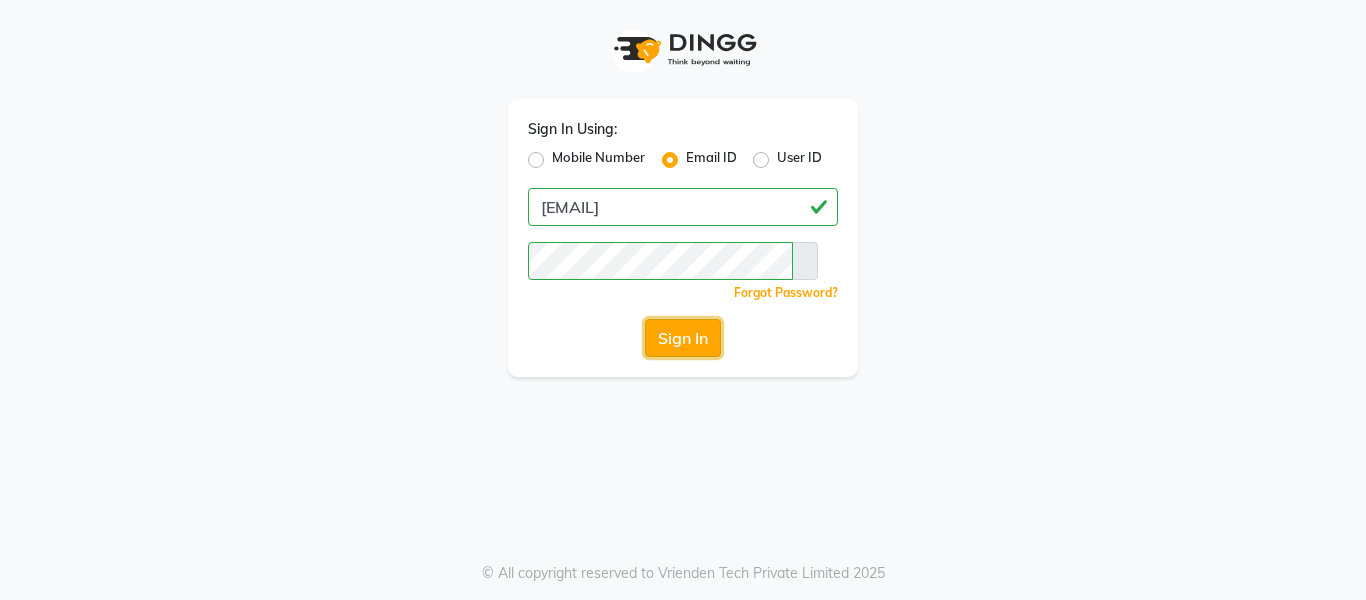 click on "Sign In" at bounding box center [683, 338] 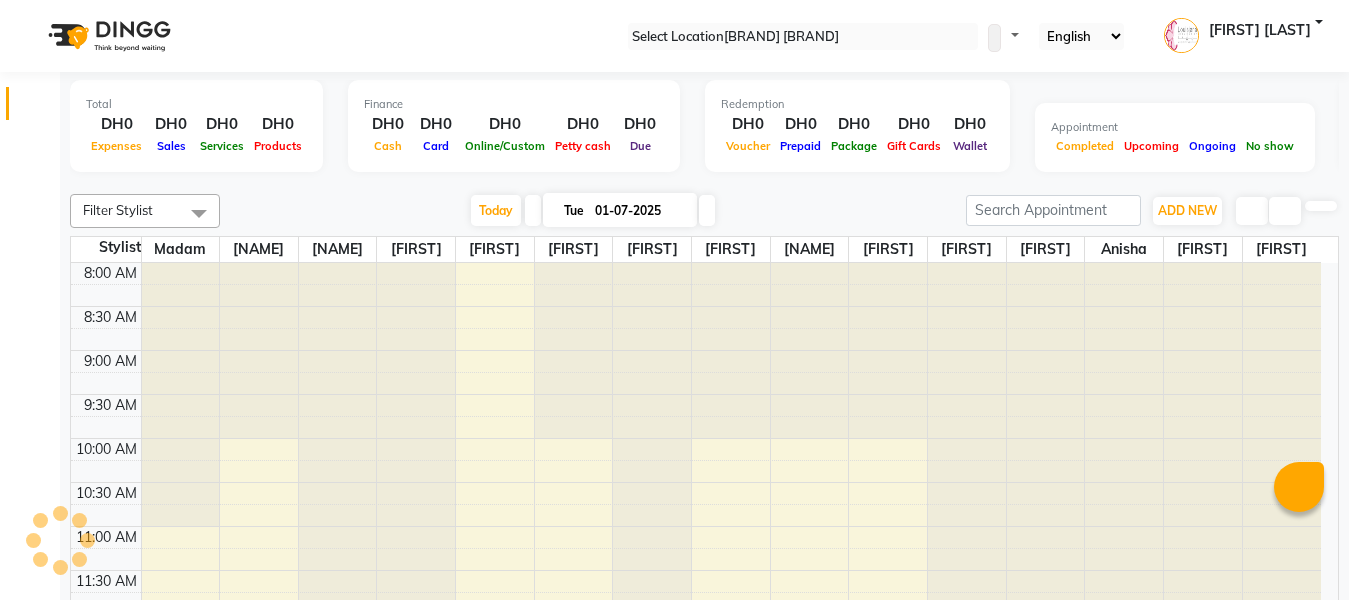 scroll, scrollTop: 0, scrollLeft: 0, axis: both 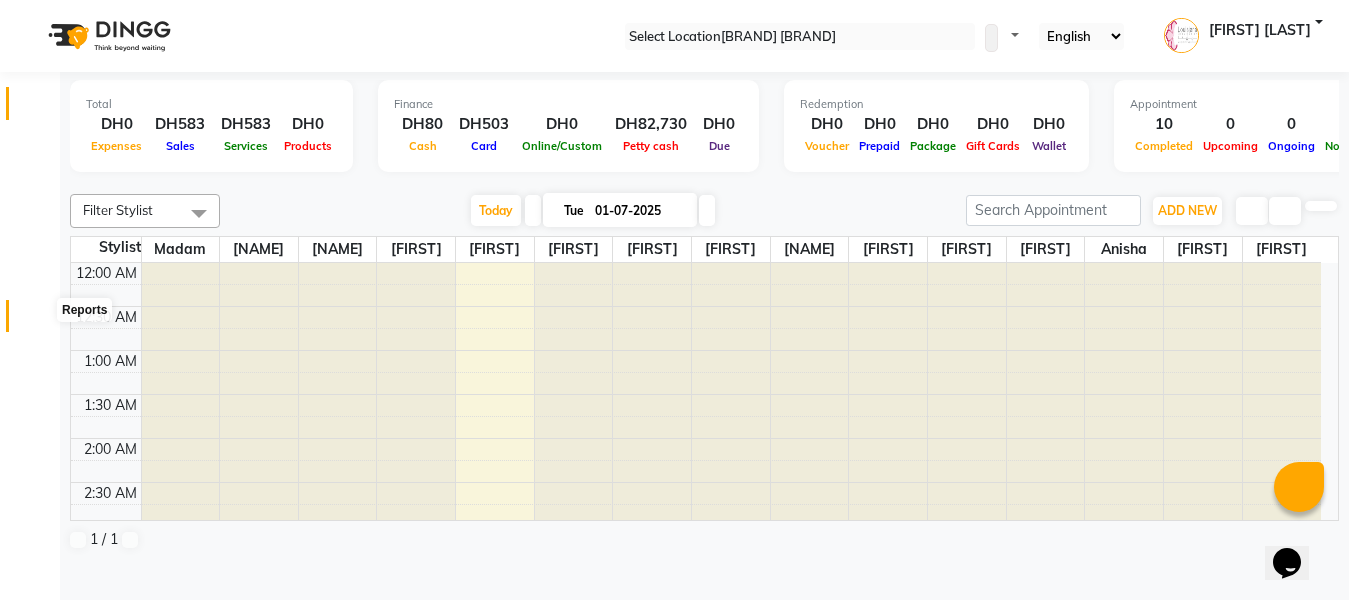 click at bounding box center [38, 321] 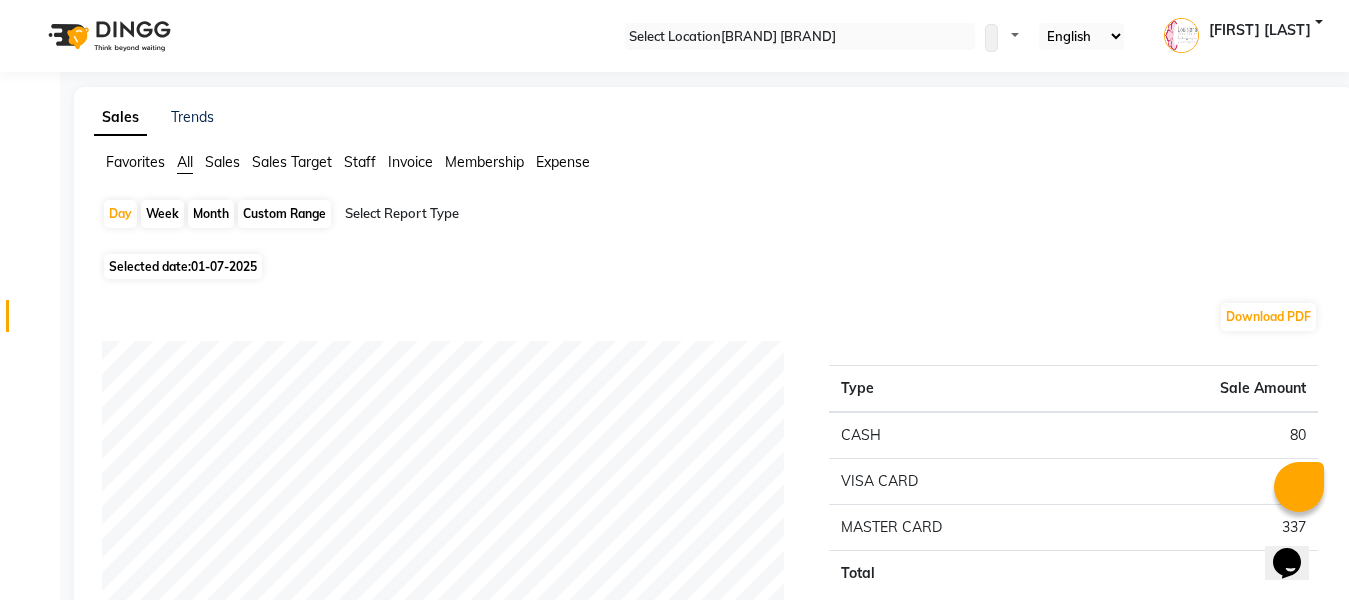 click at bounding box center [516, 214] 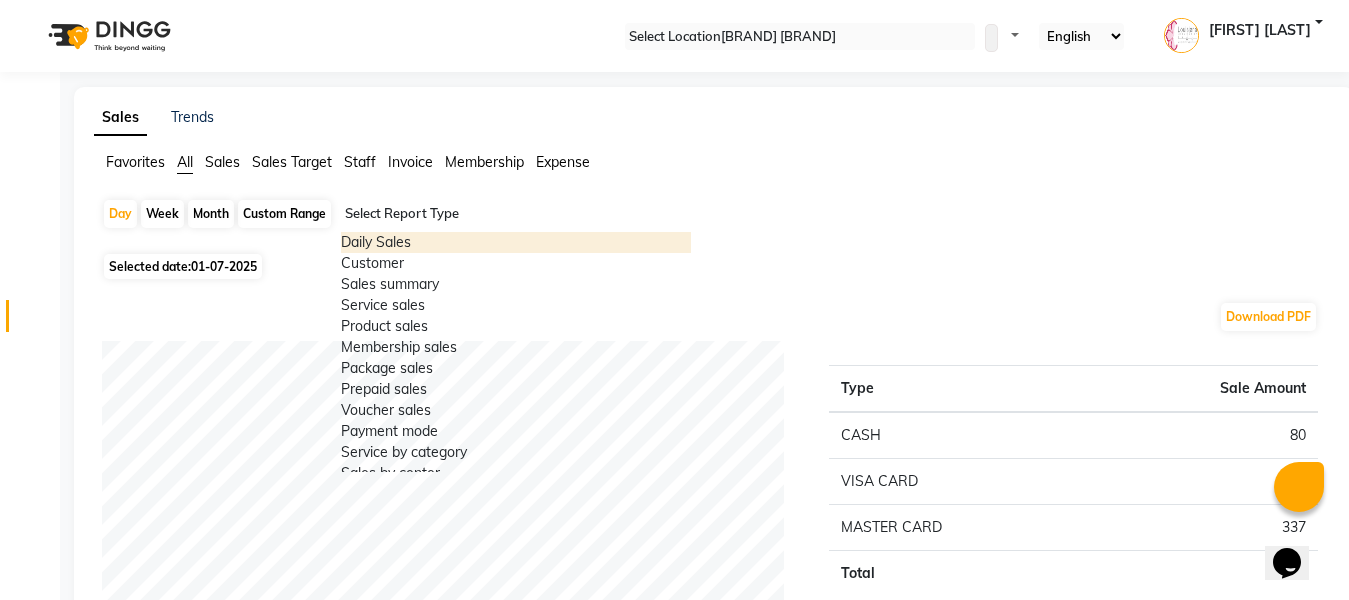 click on "Daily Sales" at bounding box center [516, 242] 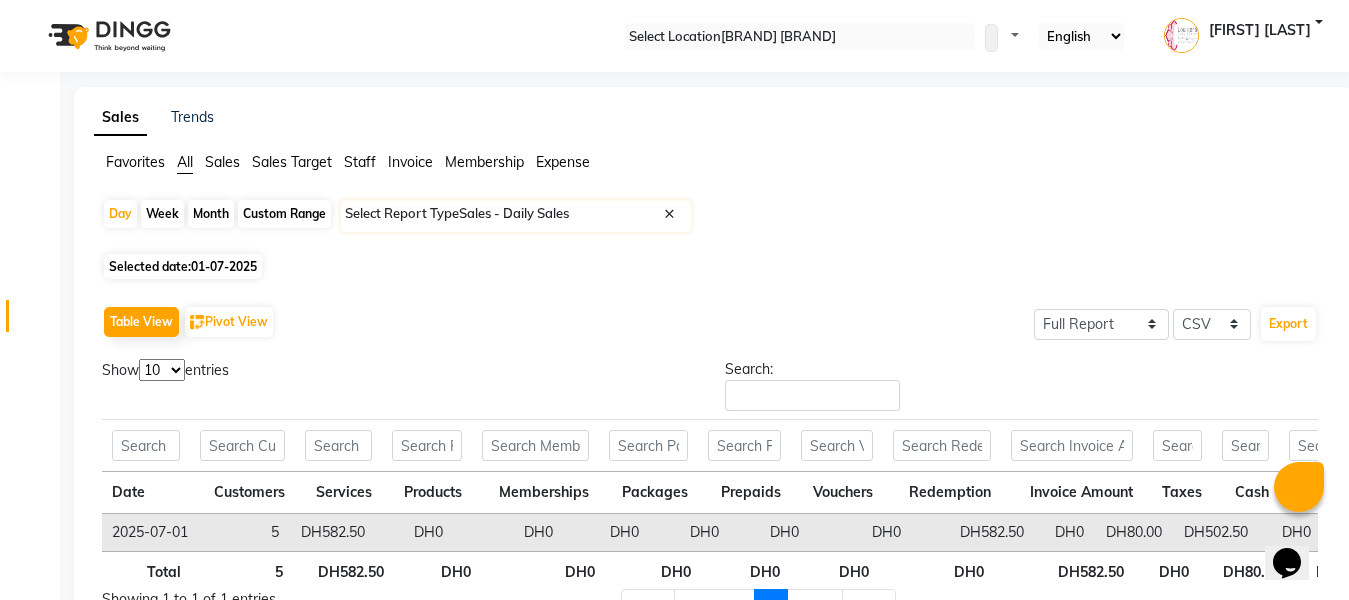 click on "Custom Range" at bounding box center [284, 214] 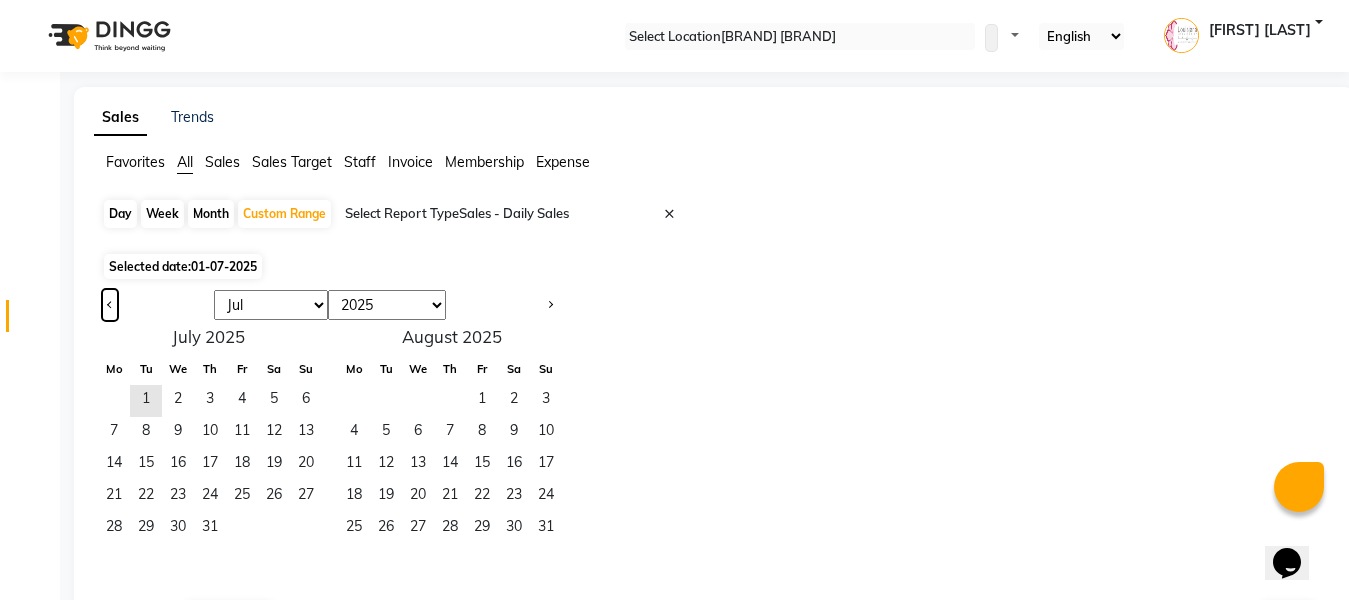 click at bounding box center (110, 303) 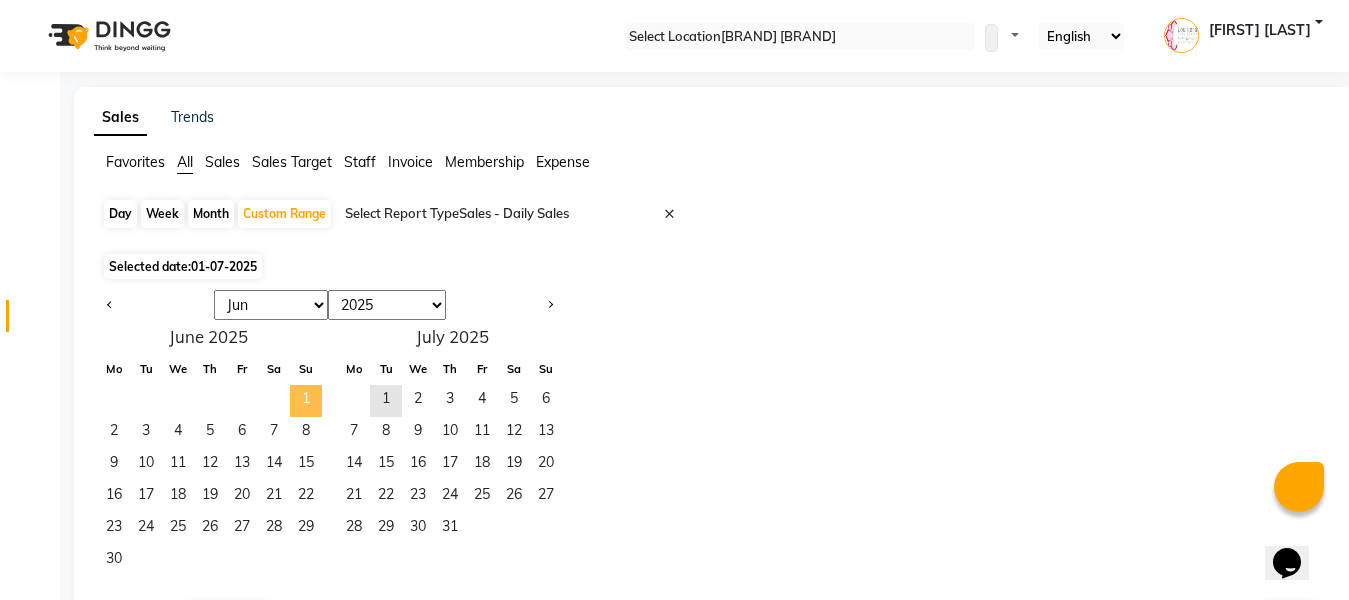 click on "1" at bounding box center [306, 401] 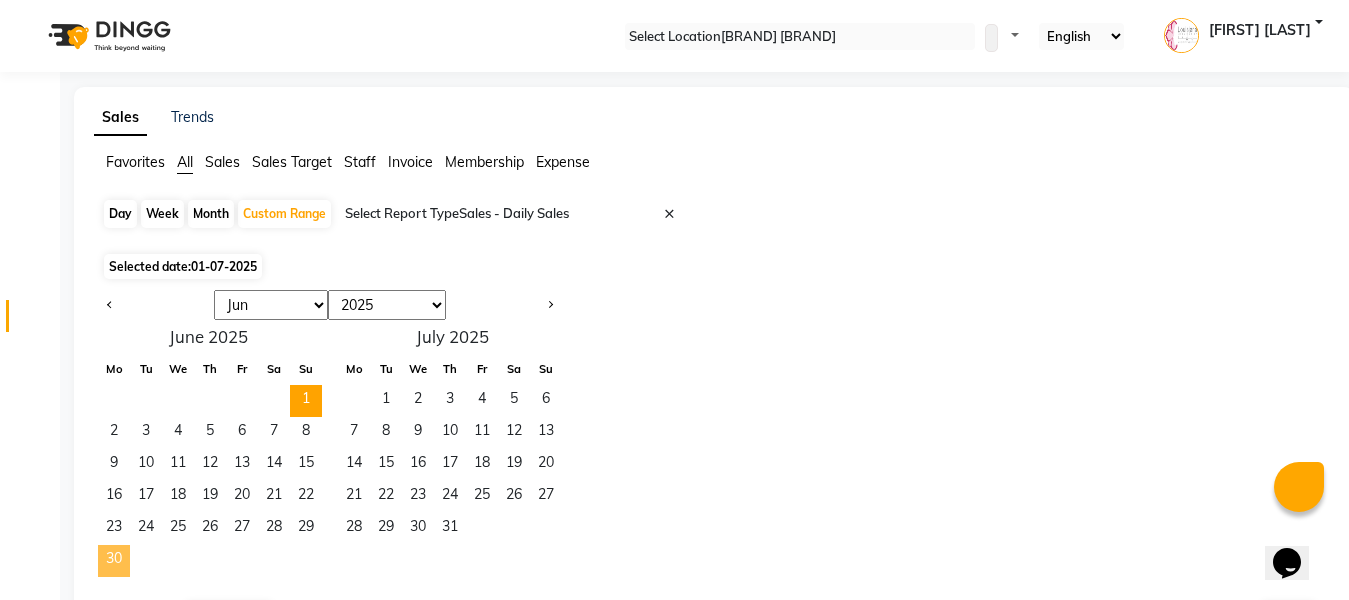 click on "30" at bounding box center (114, 561) 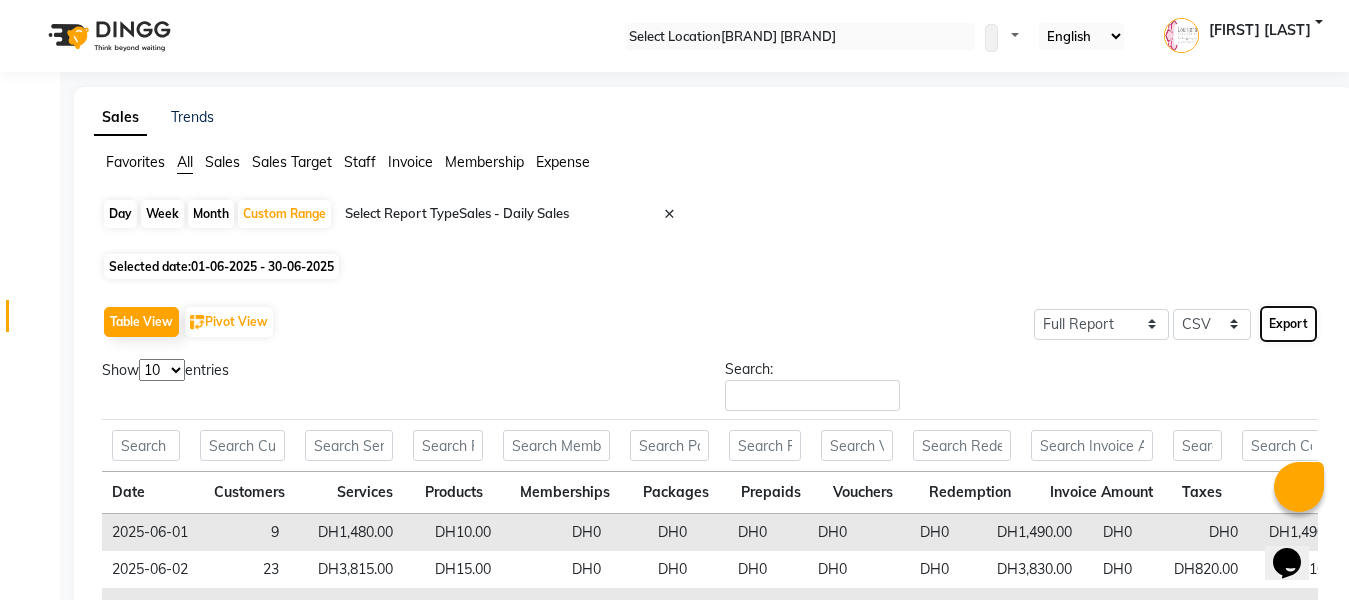 click on "Export" at bounding box center [1288, 324] 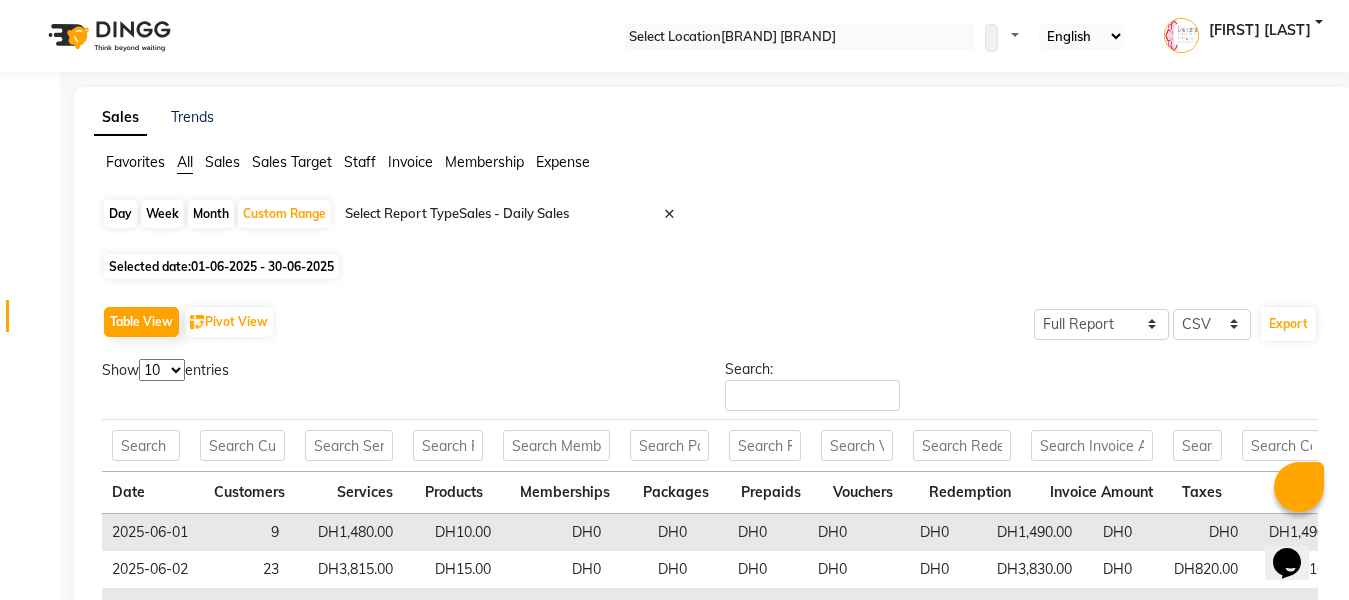 click on "[FIRST] [LAST]" at bounding box center (1260, 36) 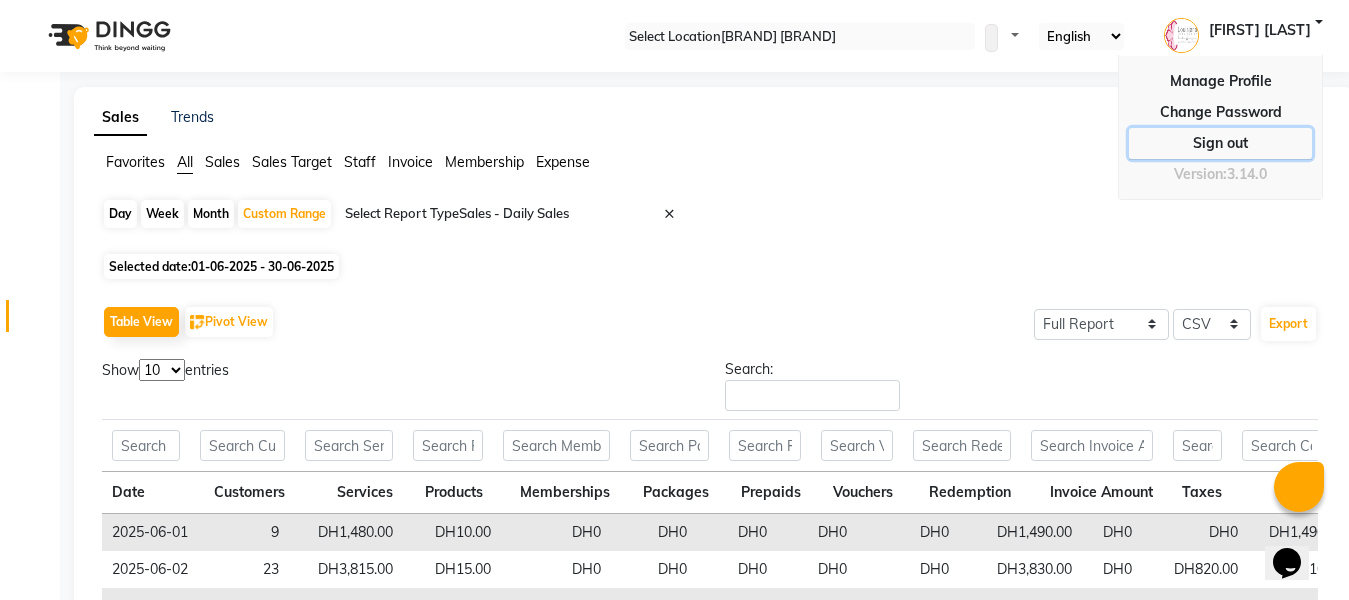 click on "Sign out" at bounding box center (1220, 112) 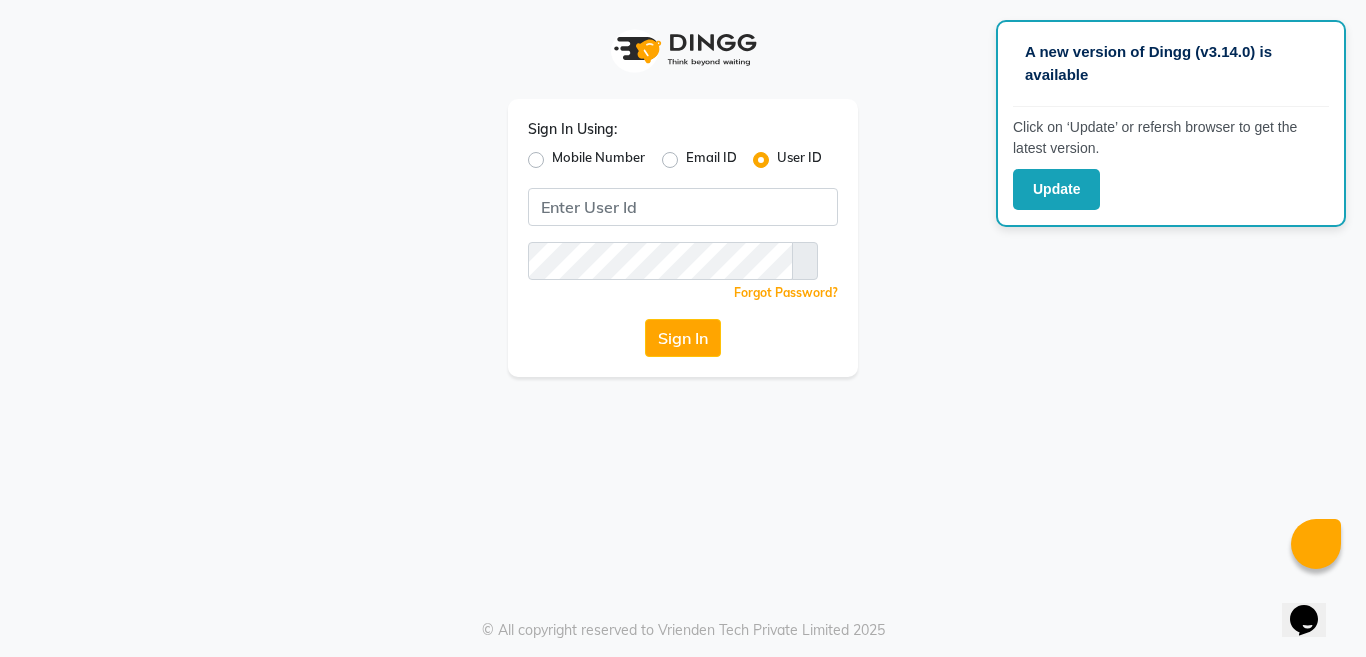 click on "Email ID" at bounding box center [711, 160] 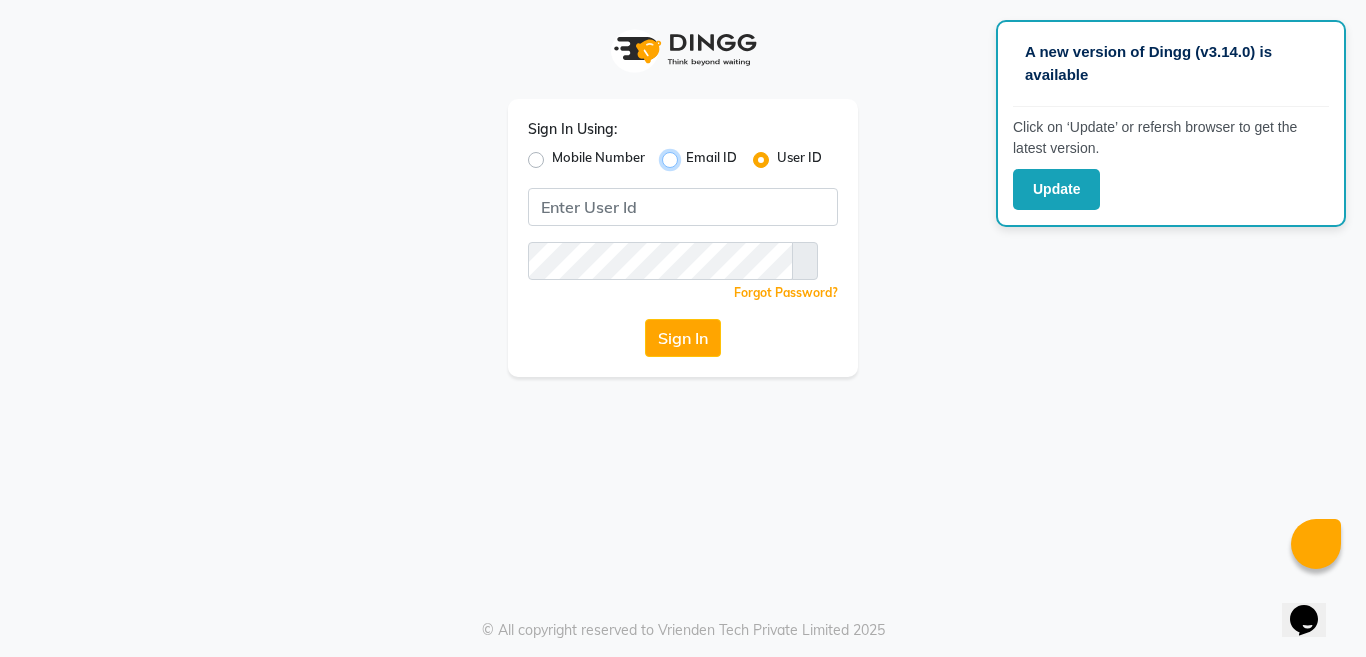 click on "Email ID" at bounding box center (692, 154) 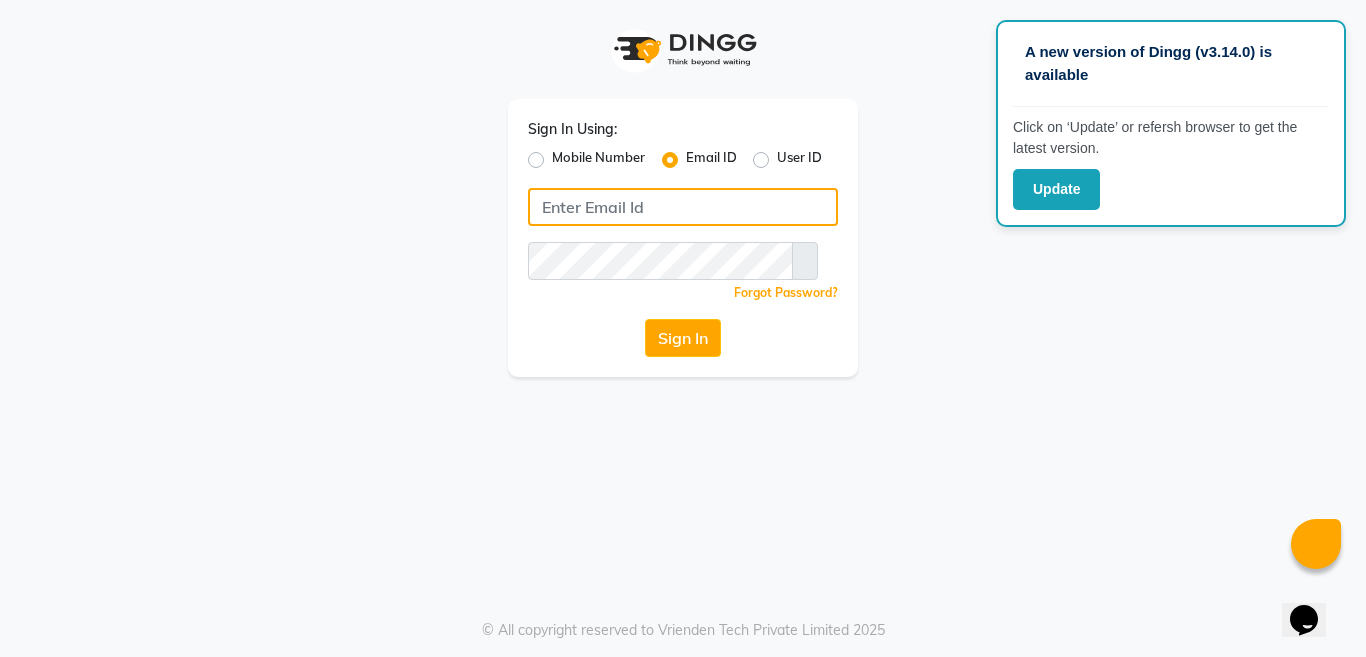 click at bounding box center (683, 207) 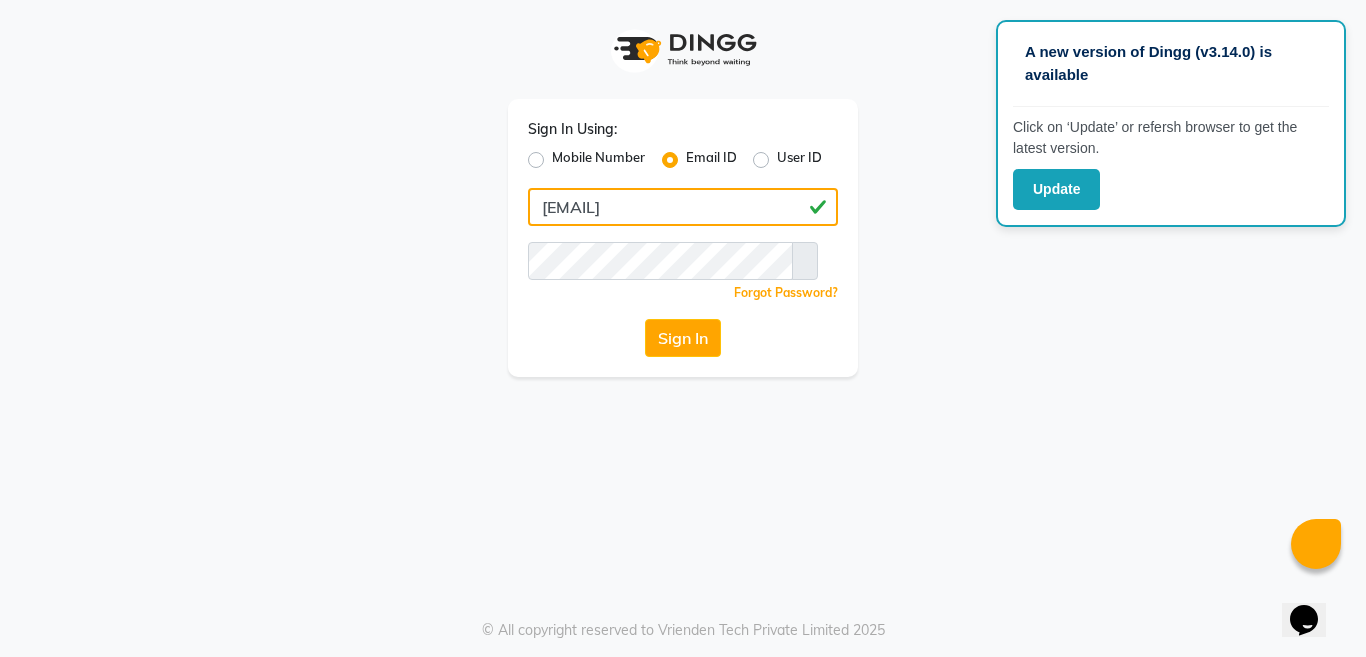type on "[EMAIL]" 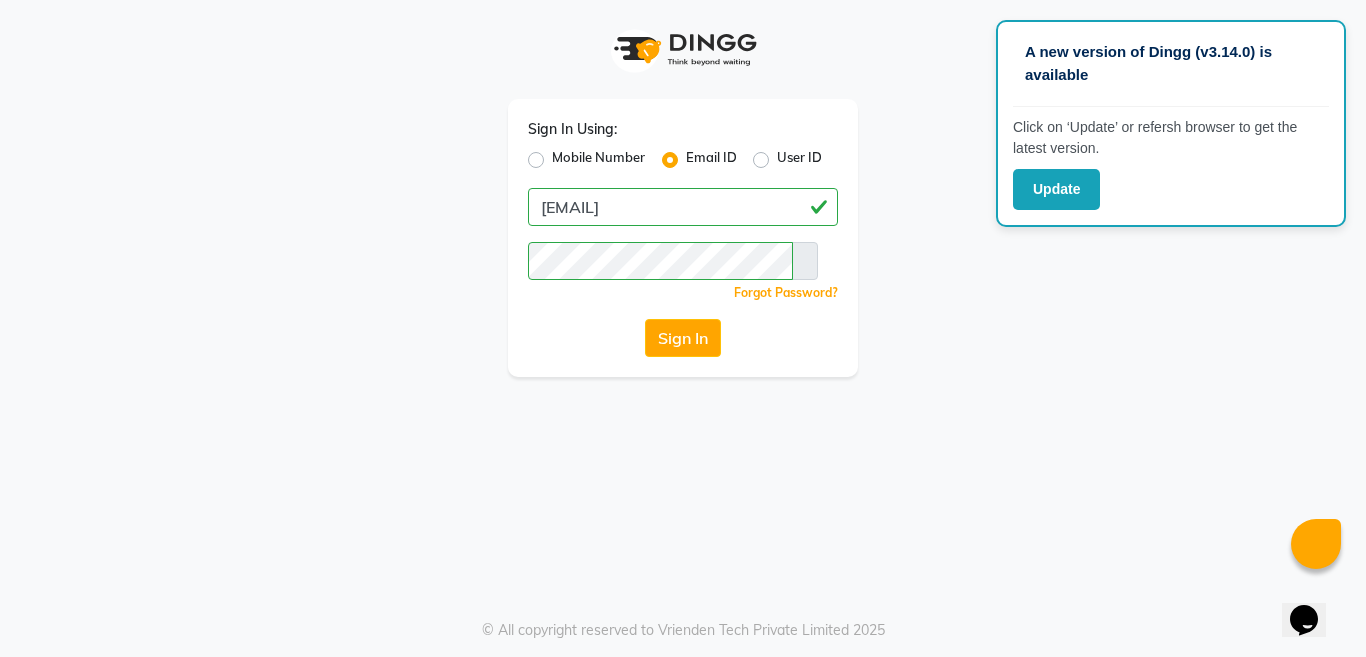 click at bounding box center [805, 261] 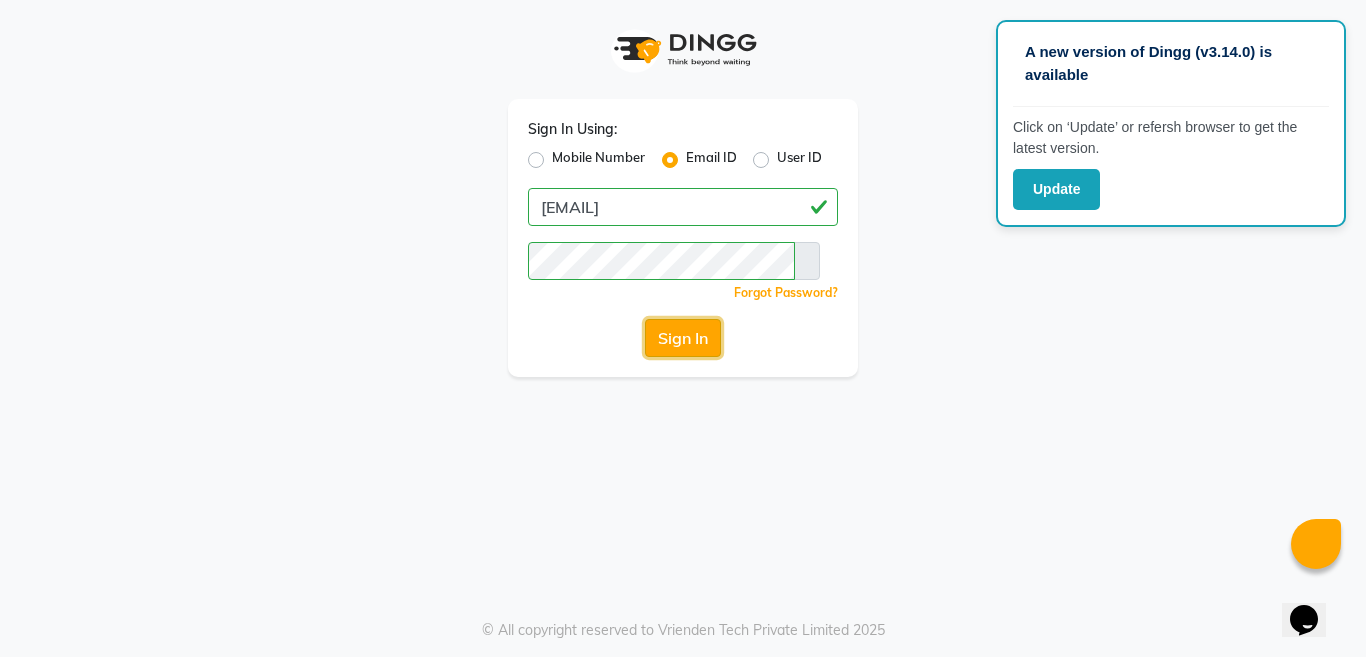 click on "Sign In" at bounding box center (683, 338) 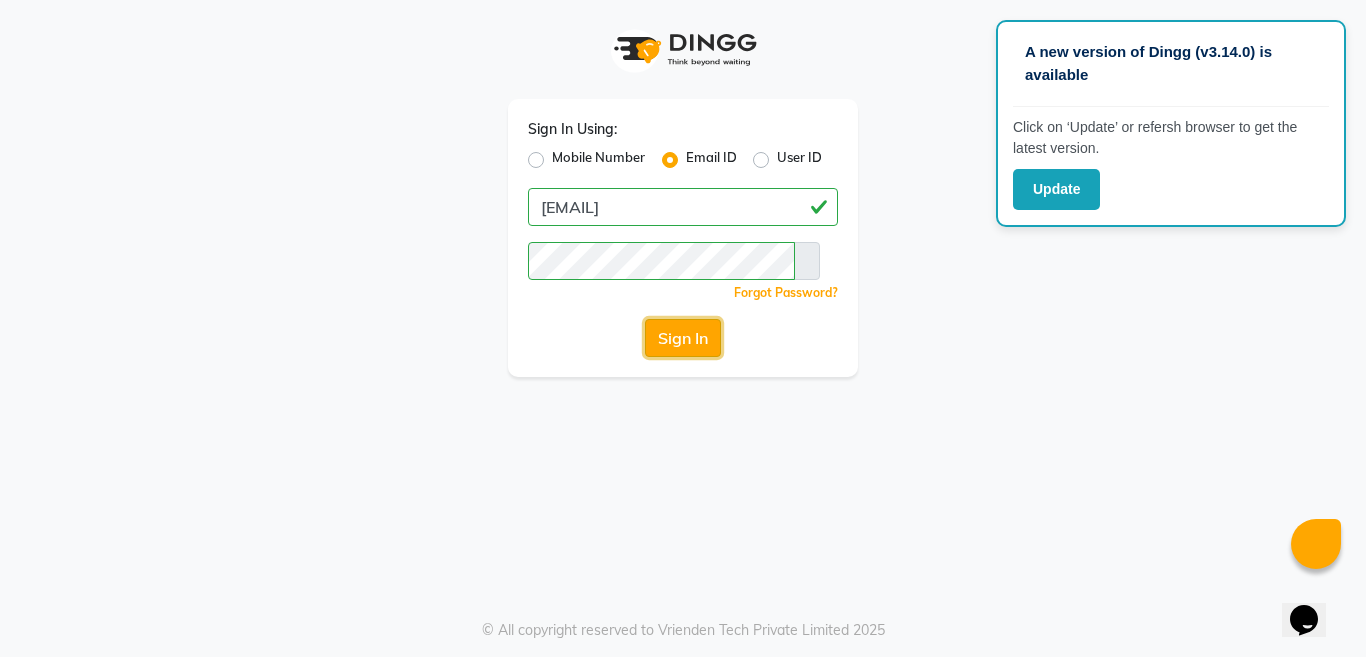 click on "Sign In" at bounding box center [683, 338] 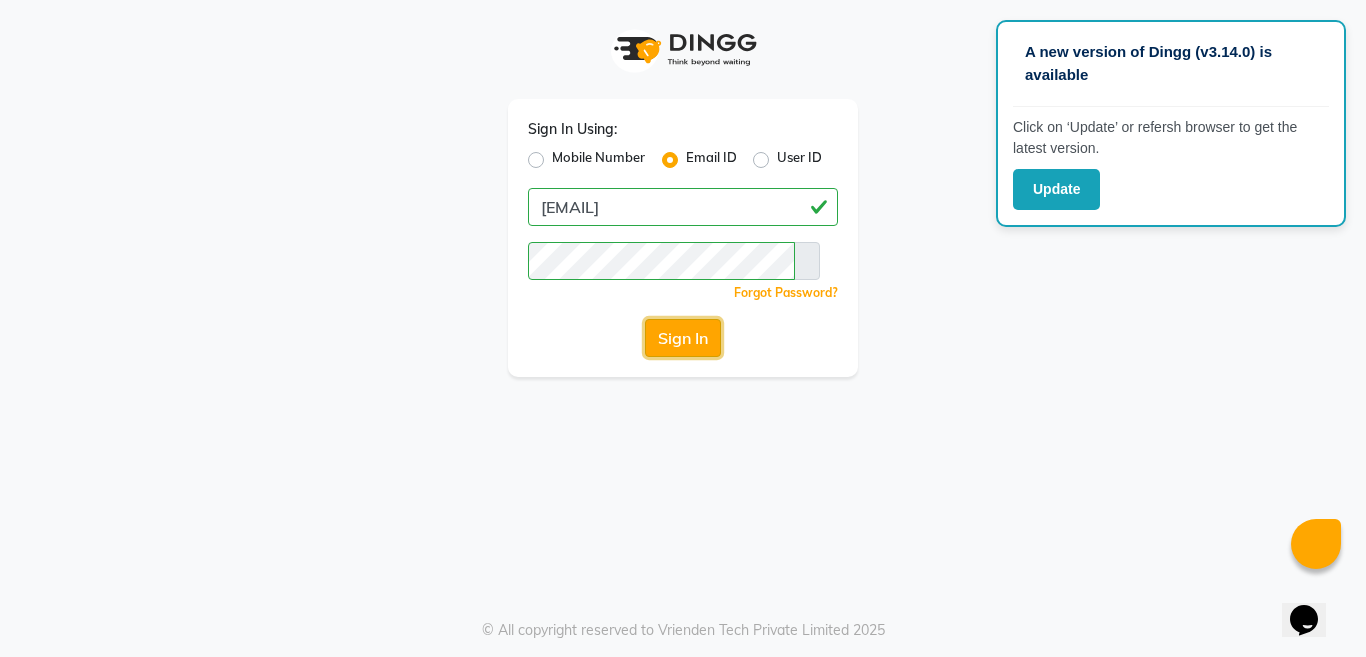 click on "Sign In" at bounding box center (683, 338) 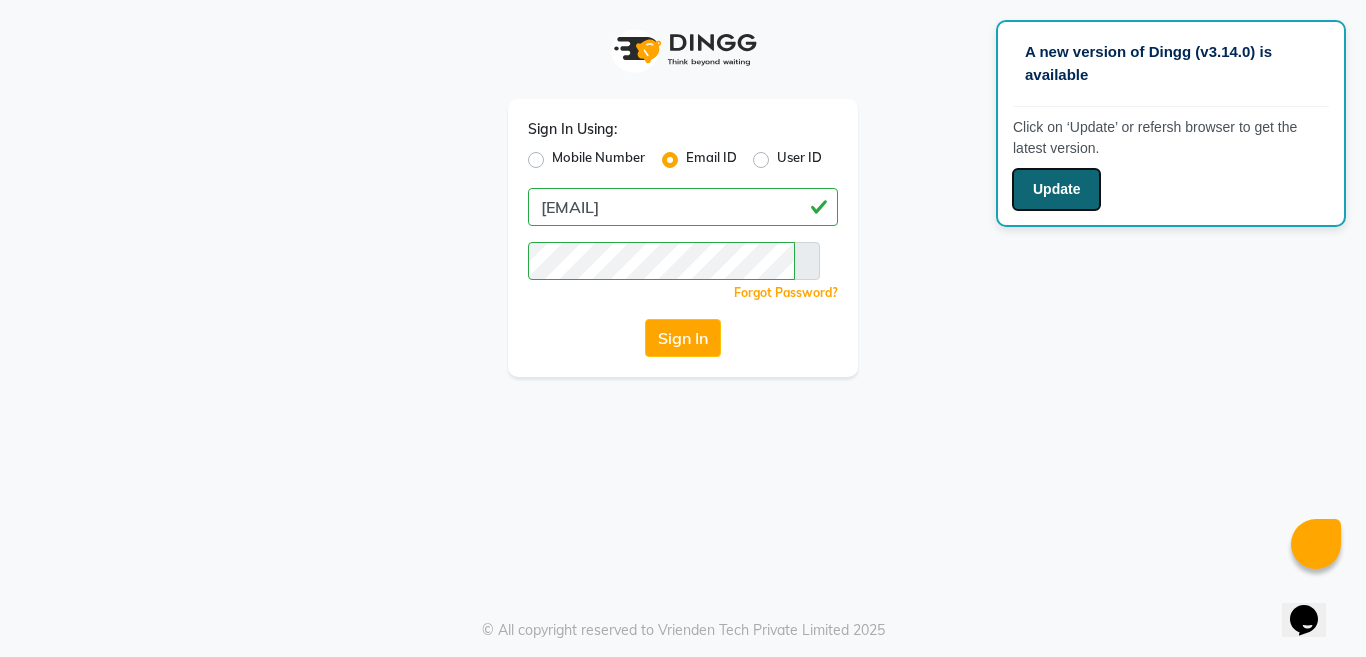 click on "Update" at bounding box center (1056, 189) 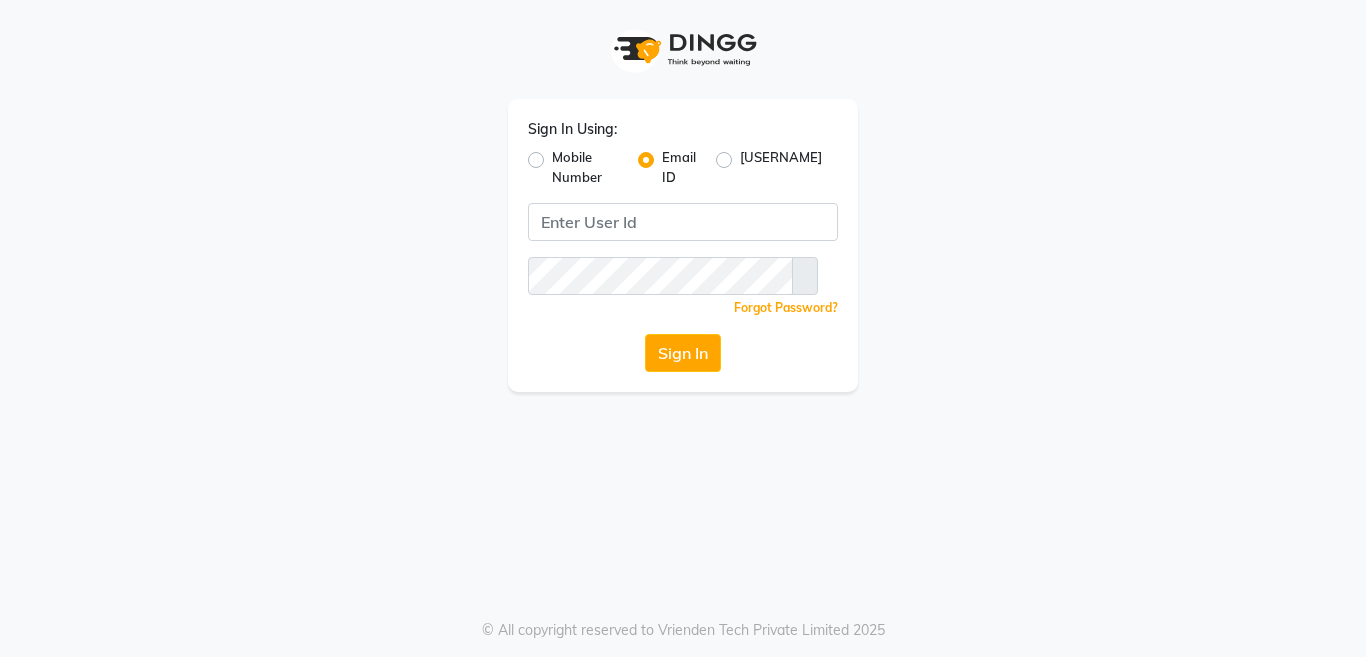 scroll, scrollTop: 0, scrollLeft: 0, axis: both 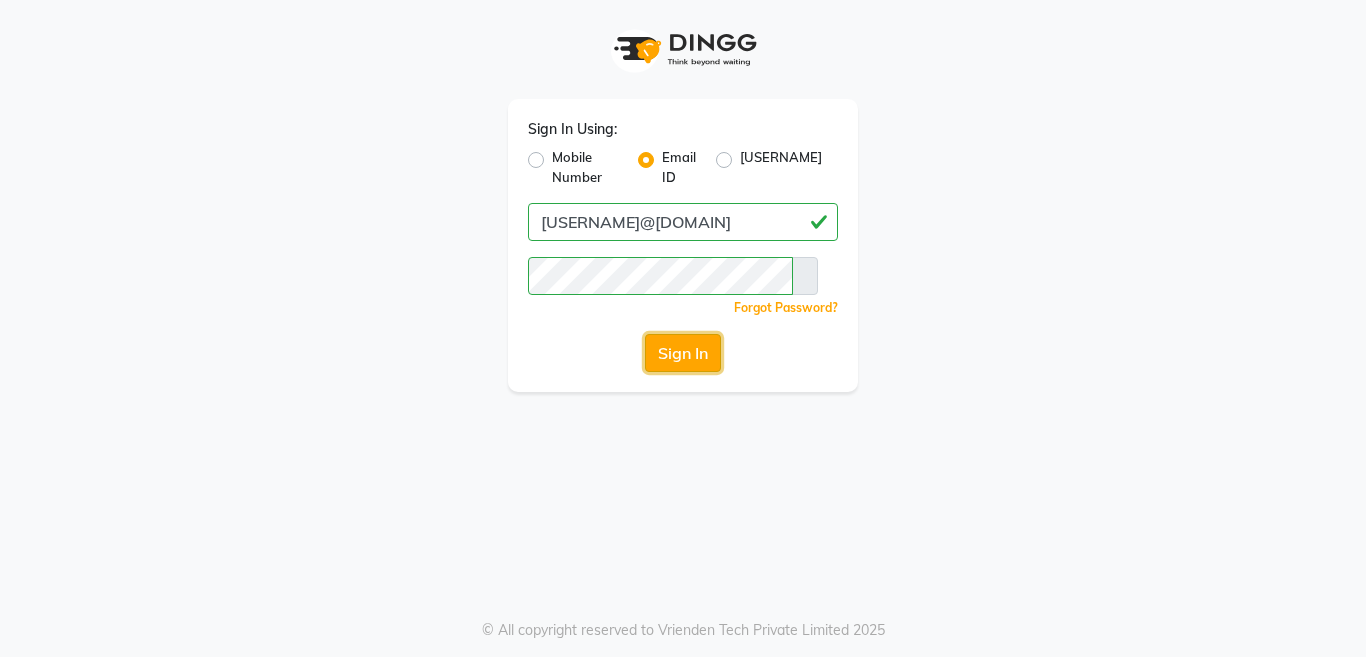 click on "Sign In" at bounding box center [683, 353] 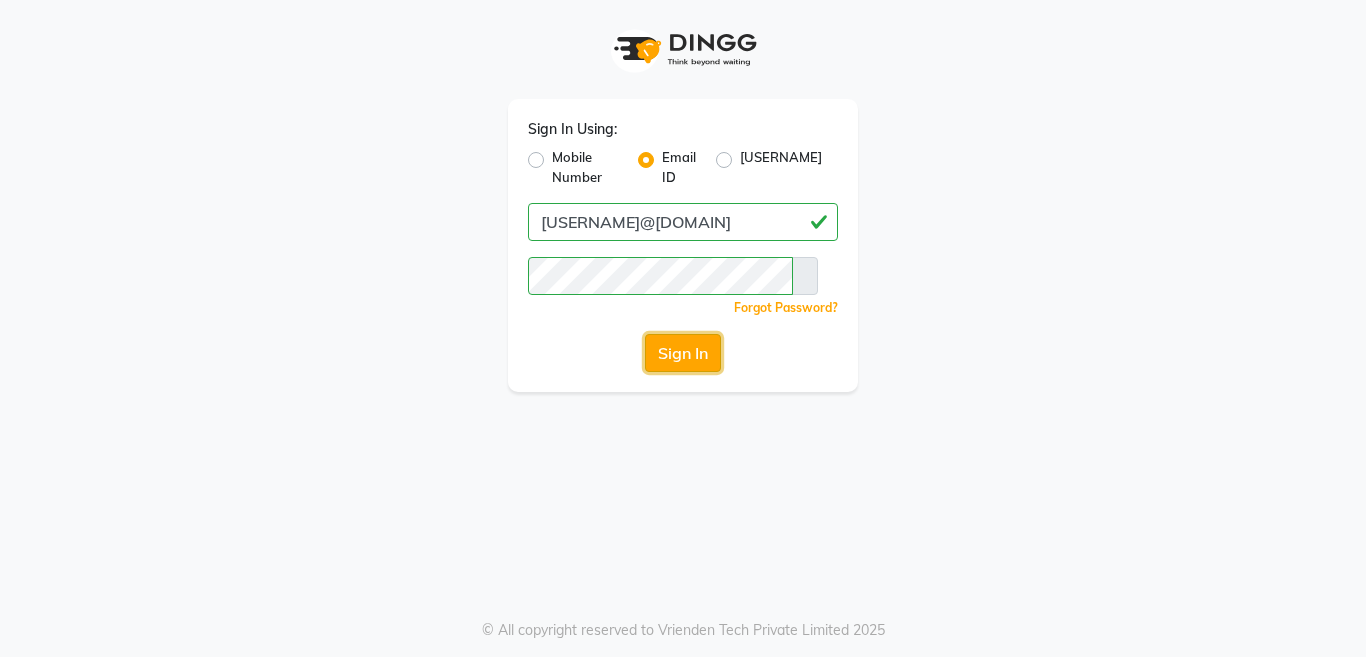 click on "Sign In" at bounding box center (683, 353) 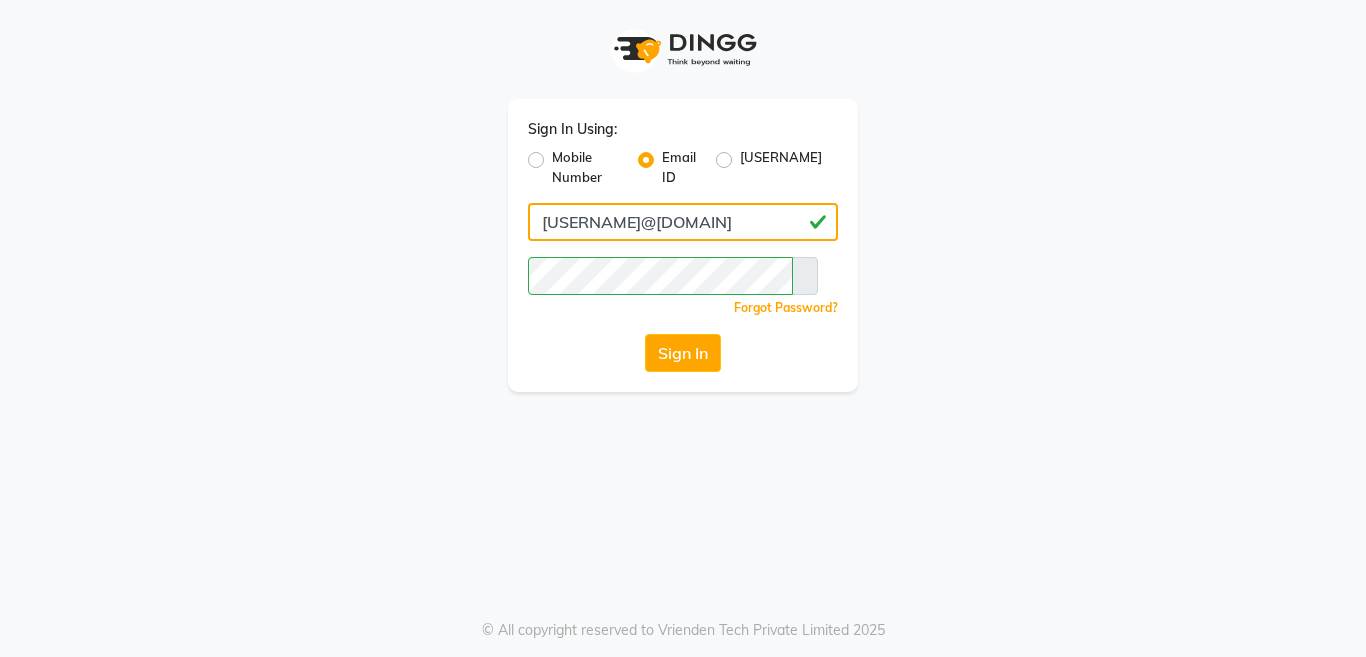 click on "[USERNAME]@[DOMAIN]" at bounding box center [683, 222] 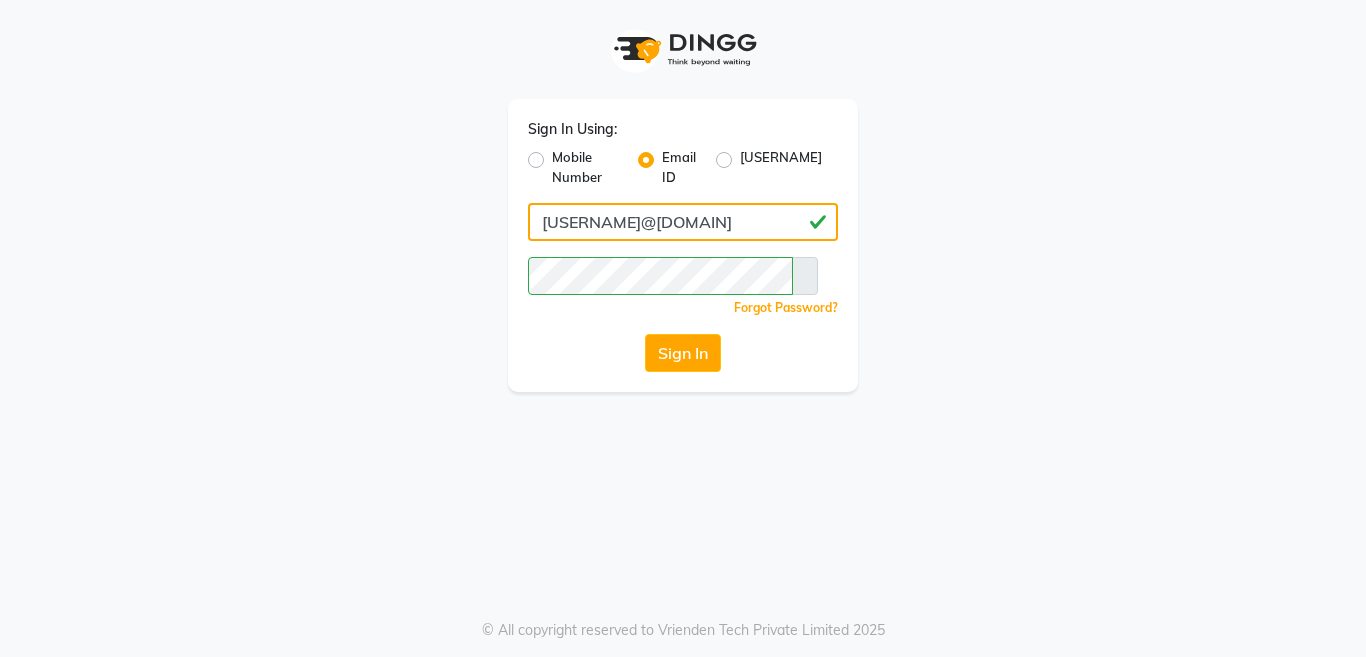 click on "[USERNAME]@[DOMAIN]" at bounding box center (683, 222) 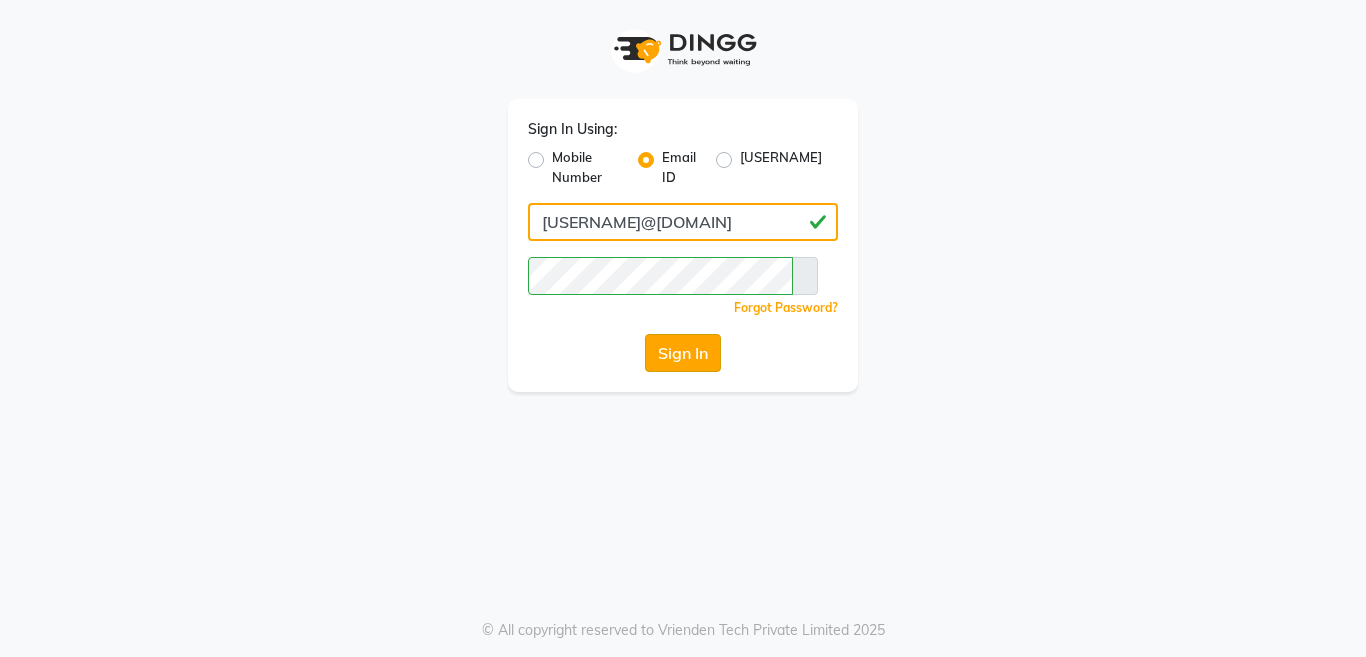 type on "[USERNAME]@[DOMAIN]" 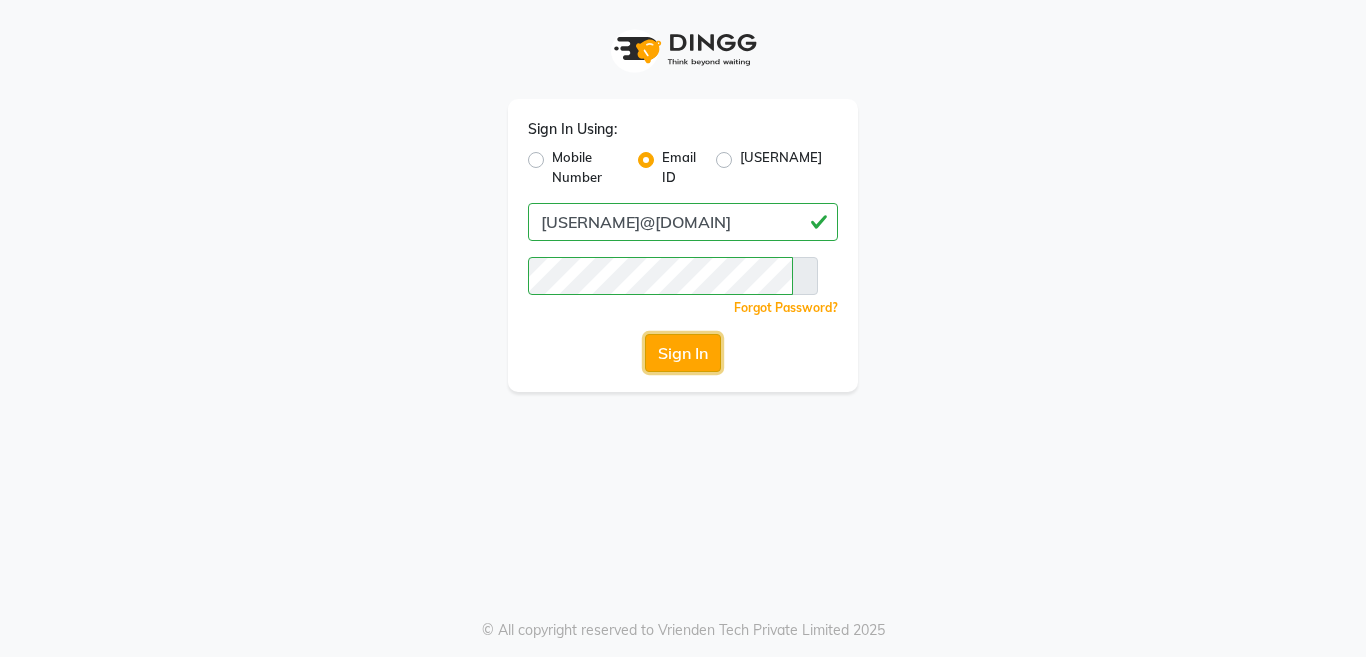 click on "Sign In" at bounding box center [683, 353] 